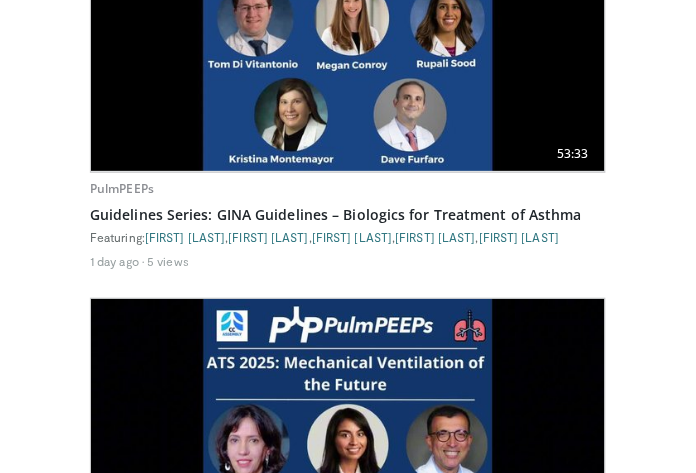 scroll, scrollTop: 1768, scrollLeft: 0, axis: vertical 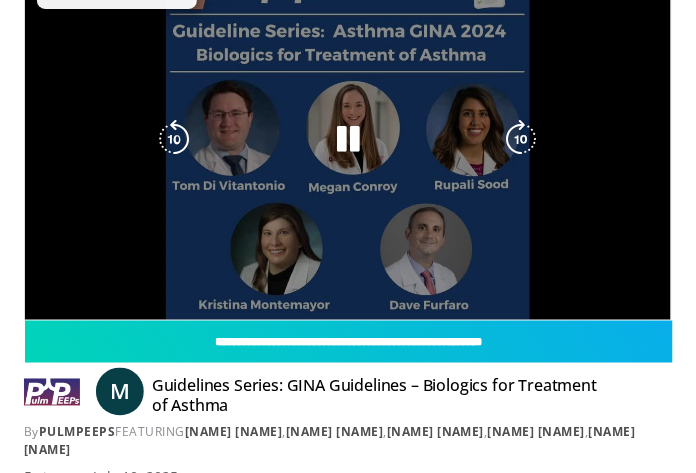 click at bounding box center (522, 139) 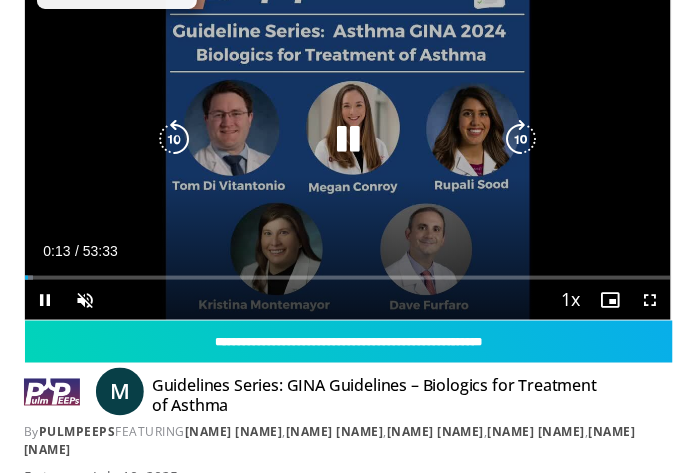 click at bounding box center (105, 300) 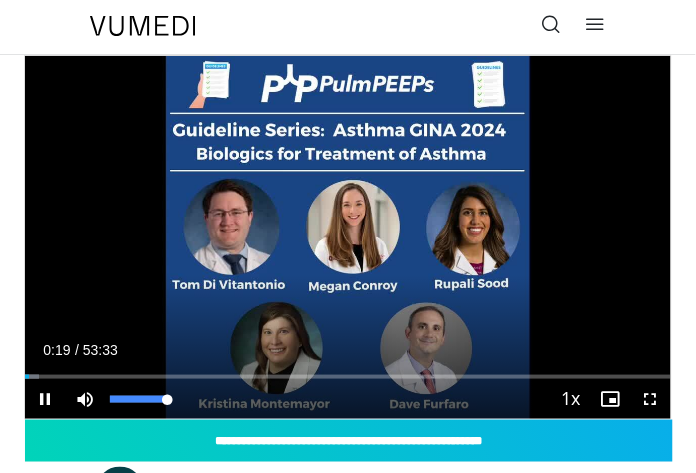 scroll, scrollTop: 0, scrollLeft: 0, axis: both 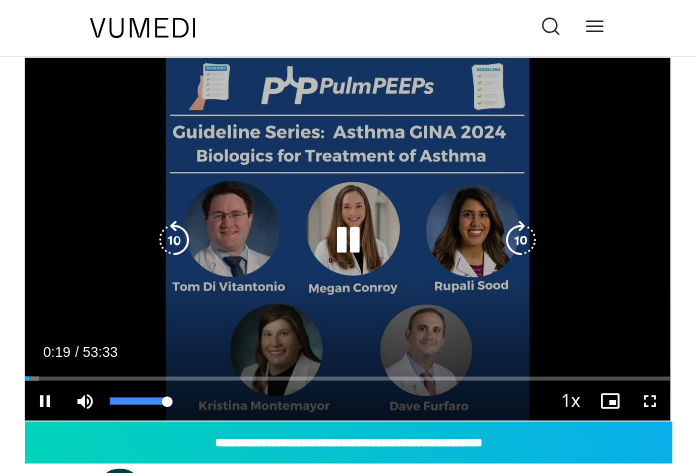 click at bounding box center [522, 240] 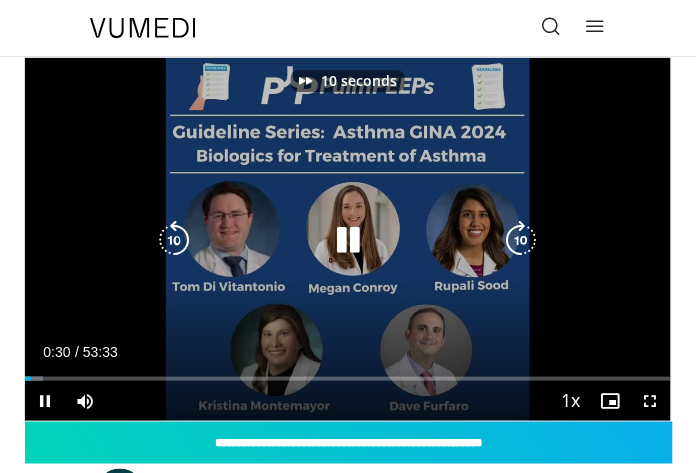 click at bounding box center [522, 240] 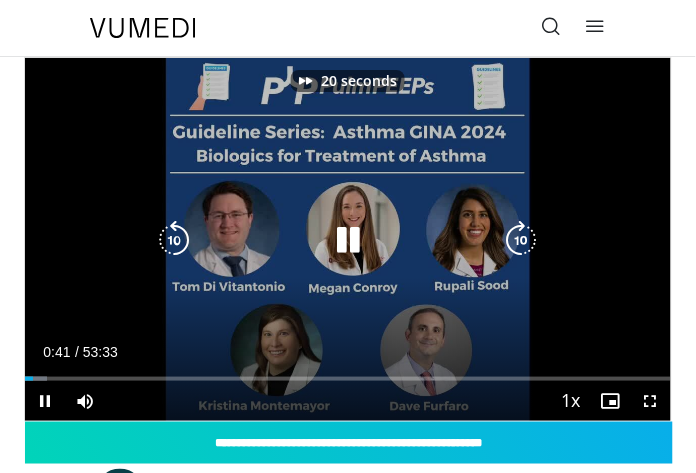 click at bounding box center [522, 240] 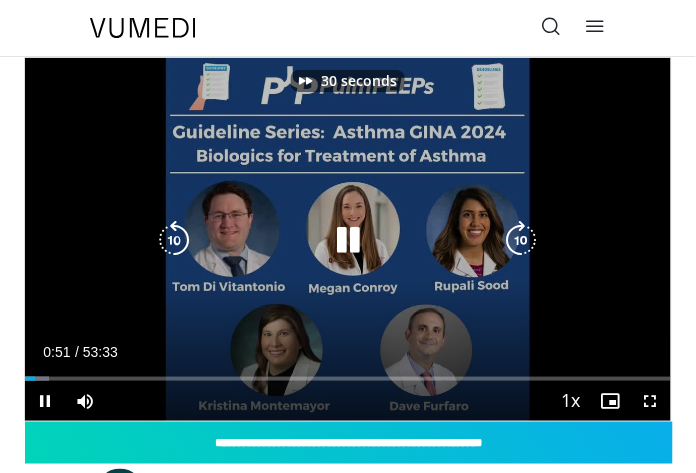 click at bounding box center (522, 240) 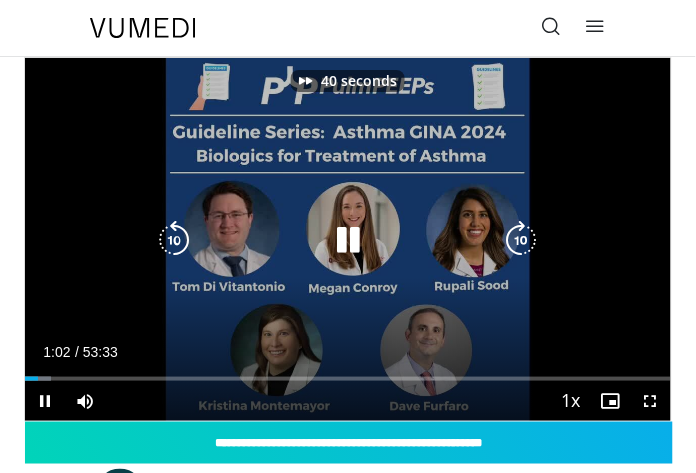 click at bounding box center [522, 240] 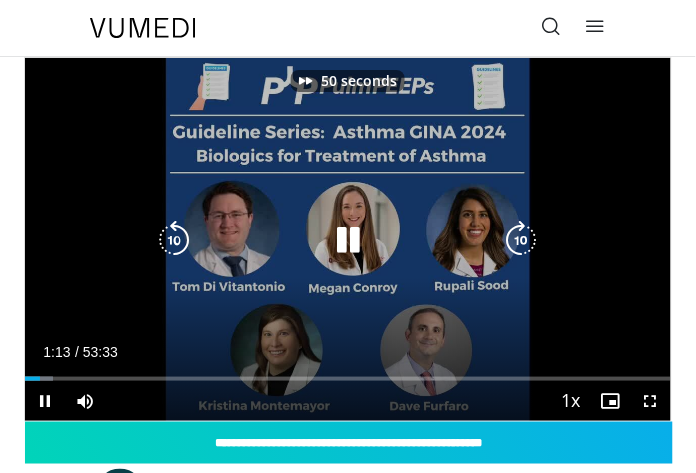 click at bounding box center [522, 240] 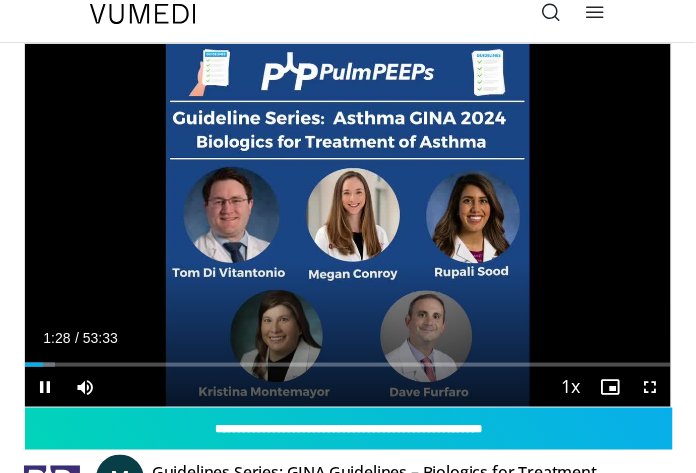 scroll, scrollTop: 39, scrollLeft: 0, axis: vertical 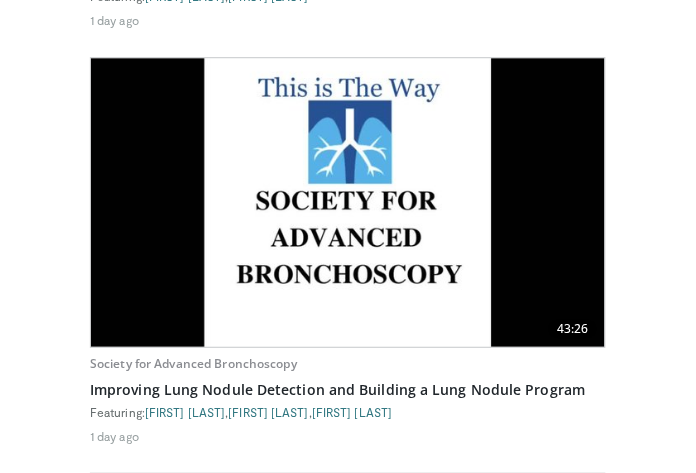 click on "Society for Advanced Bronchoscopy" at bounding box center (193, -489) 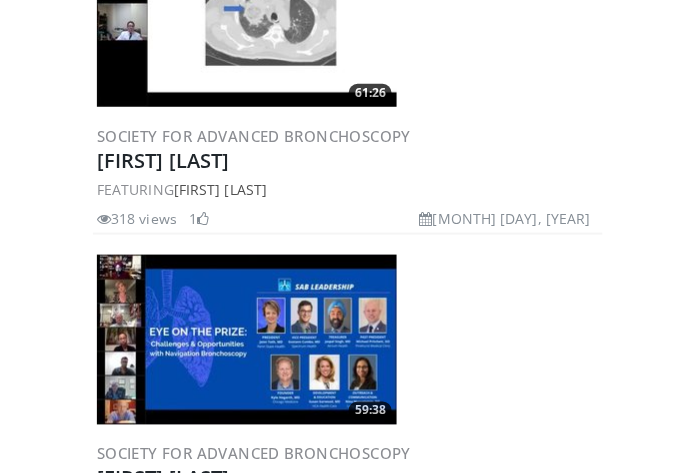 scroll, scrollTop: 2797, scrollLeft: 0, axis: vertical 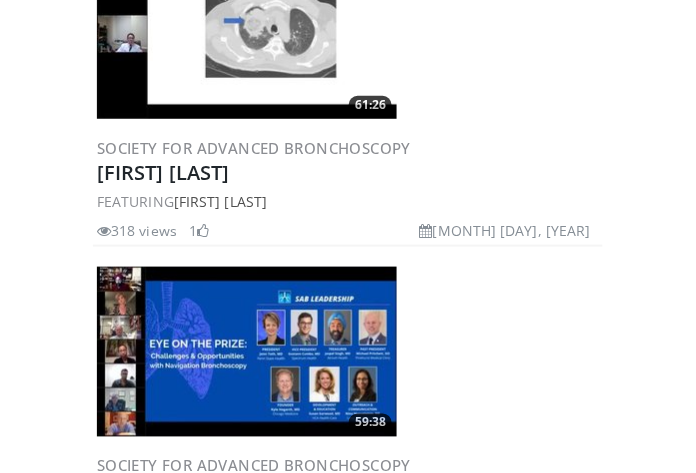 click at bounding box center (247, -312) 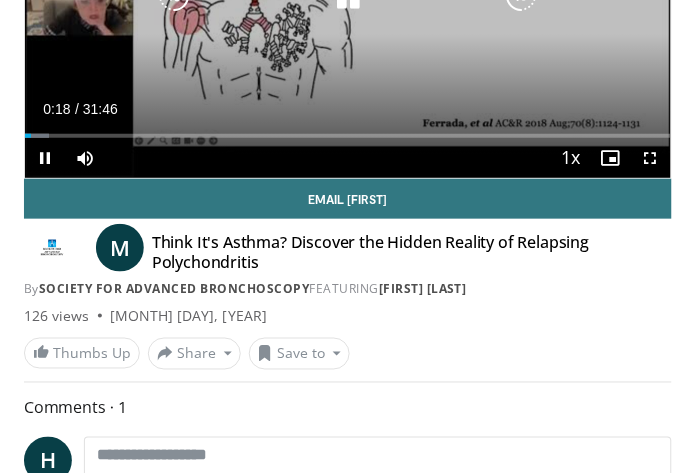 scroll, scrollTop: 998, scrollLeft: 0, axis: vertical 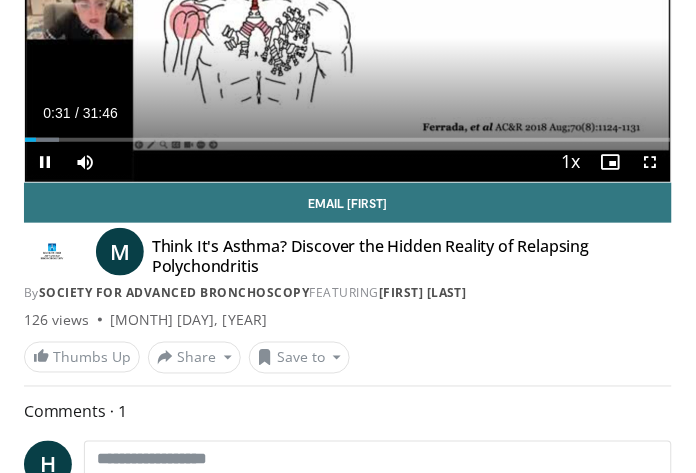 click on "10 seconds
Tap to unmute" at bounding box center (348, 0) 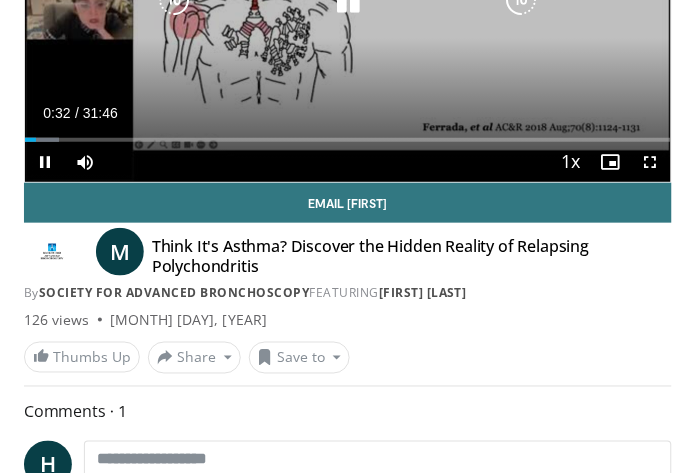 click at bounding box center [174, 0] 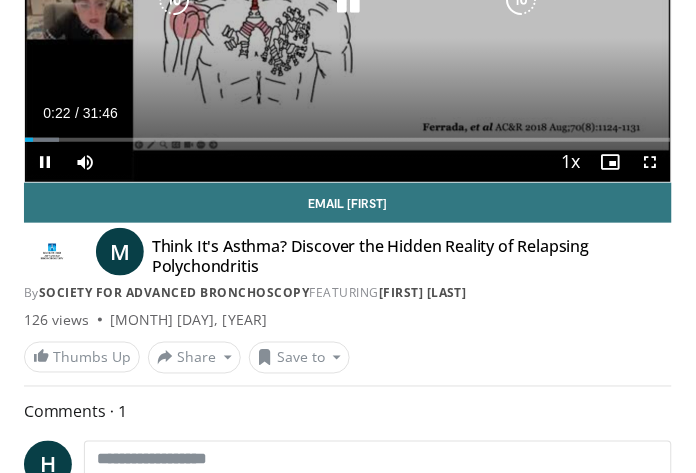 click at bounding box center [174, 0] 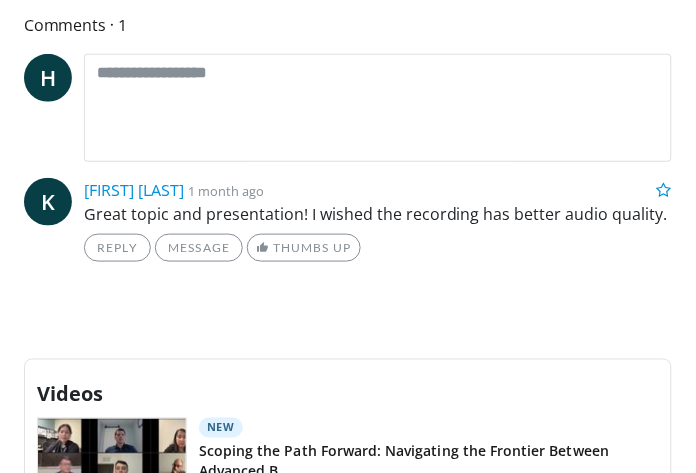 scroll, scrollTop: 0, scrollLeft: 0, axis: both 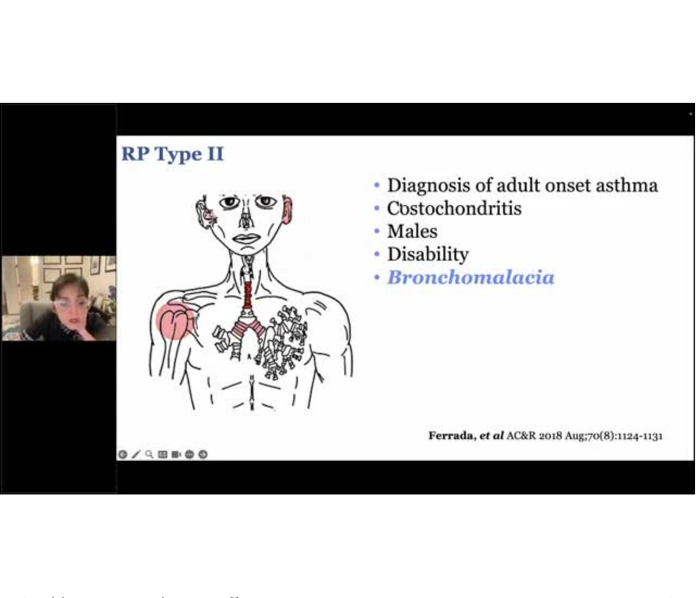 click on "20 seconds
Tap to unmute" at bounding box center (348, 299) 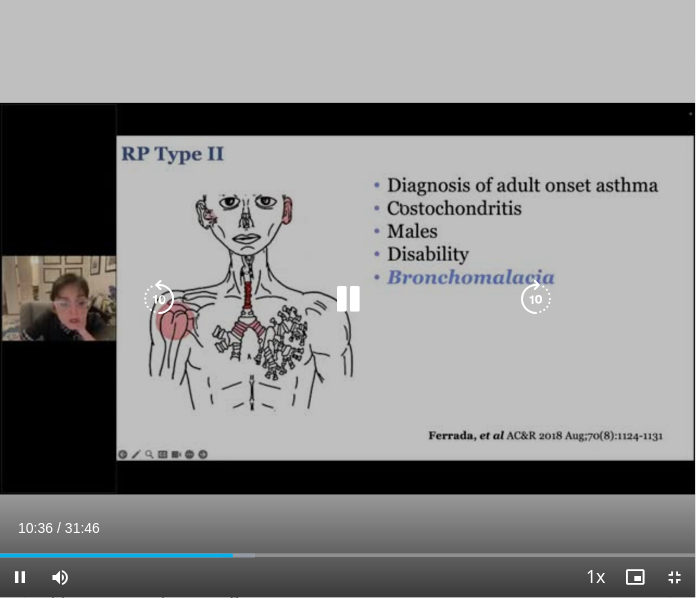 click at bounding box center [348, 299] 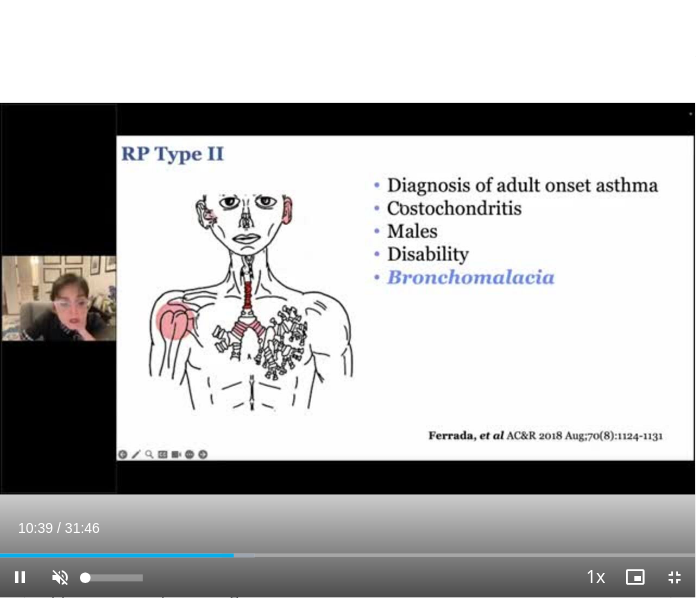 click at bounding box center (85, 578) 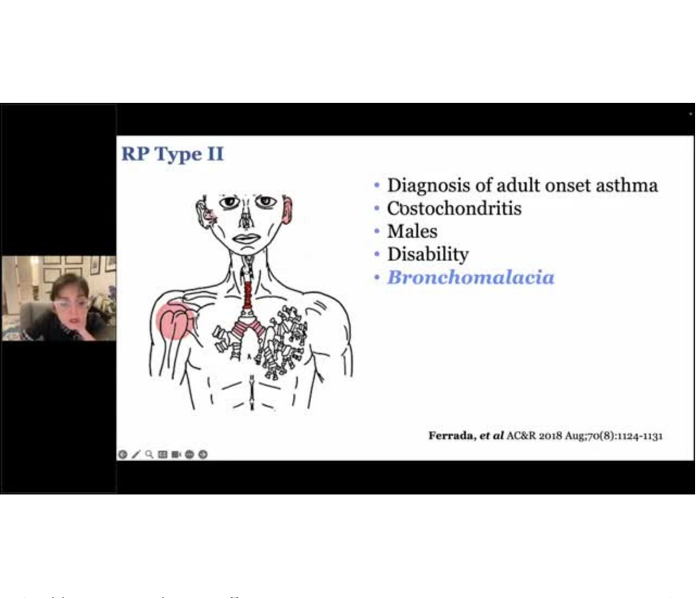click on "20 seconds
Tap to unmute" at bounding box center [348, 299] 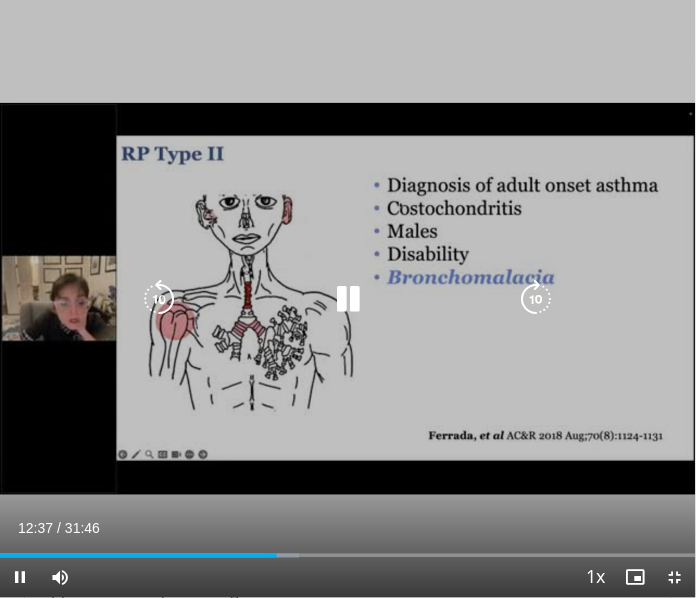 click at bounding box center (537, 299) 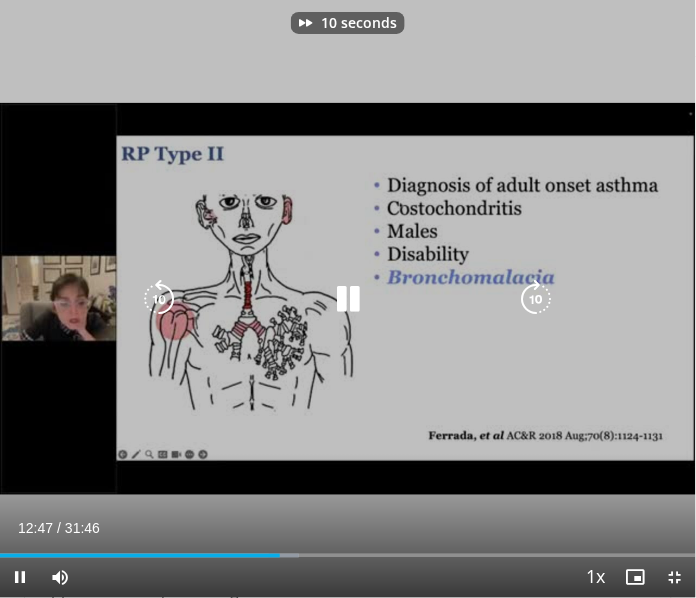 click at bounding box center (537, 299) 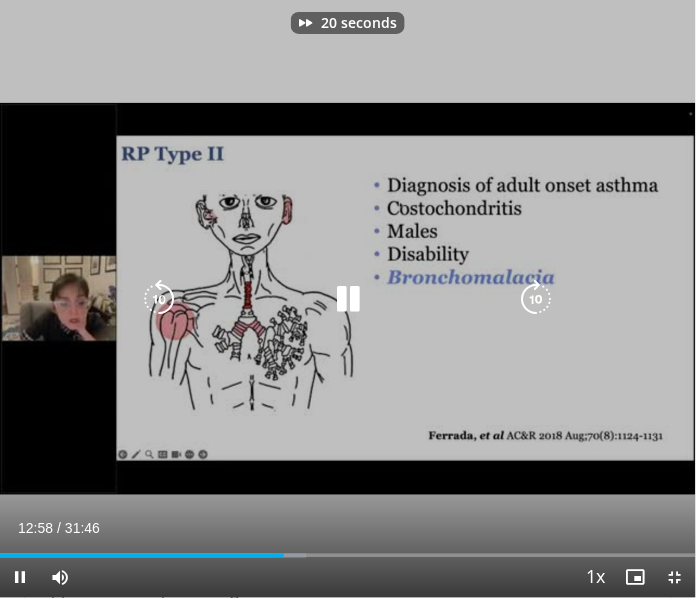 click at bounding box center [537, 299] 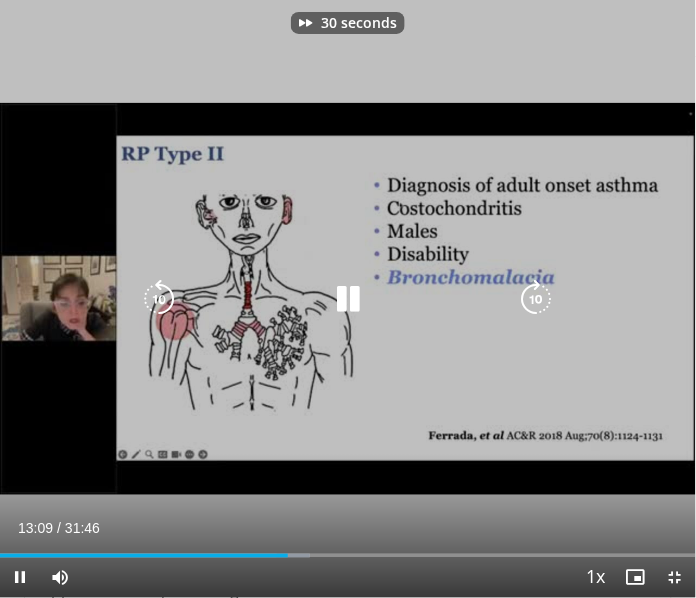 click at bounding box center [537, 299] 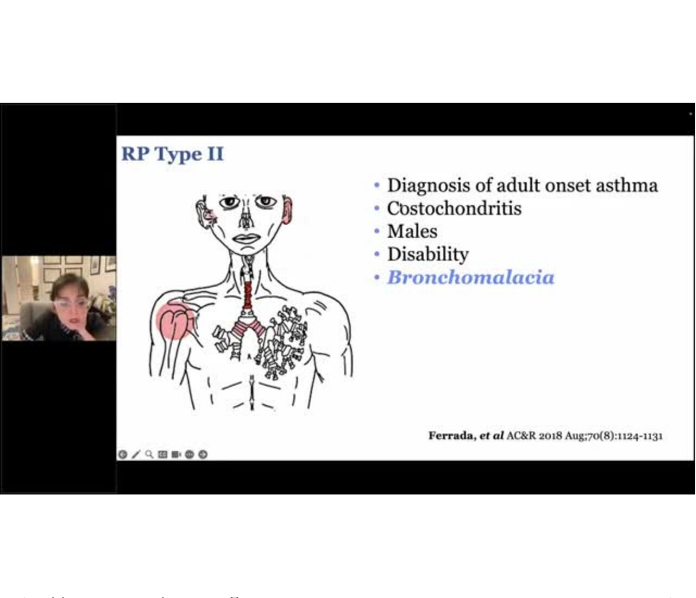 click on "40 seconds
Tap to unmute" at bounding box center (348, 299) 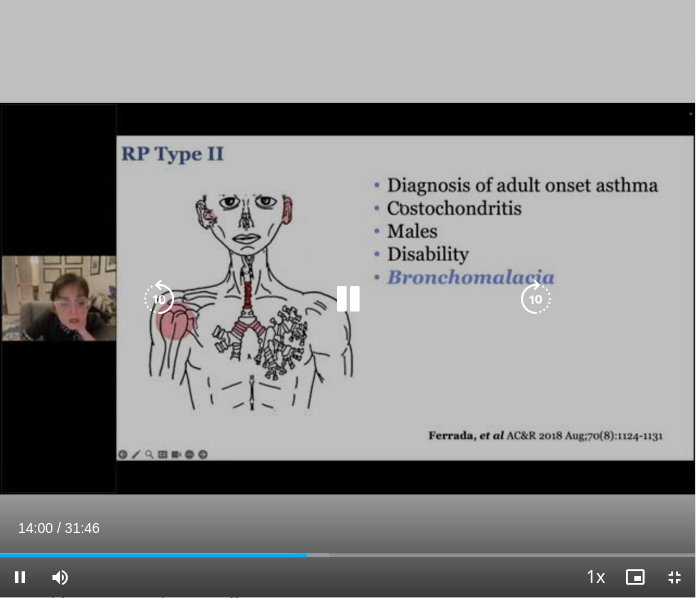 click at bounding box center [537, 299] 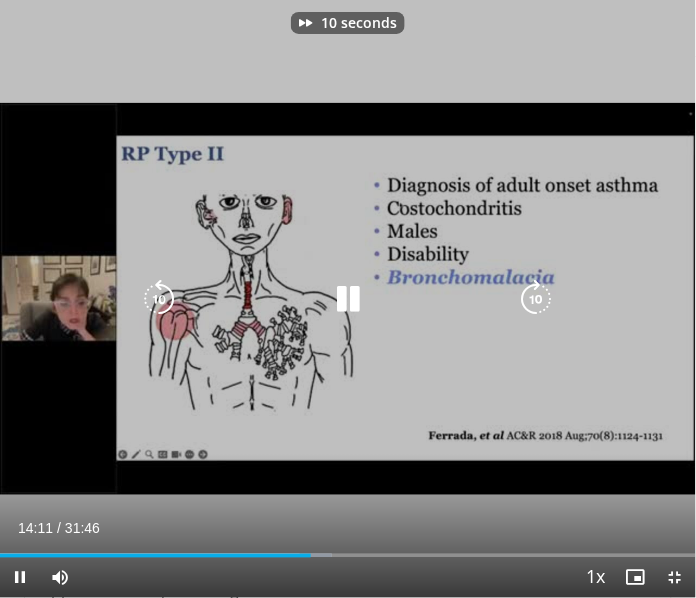 click at bounding box center [537, 299] 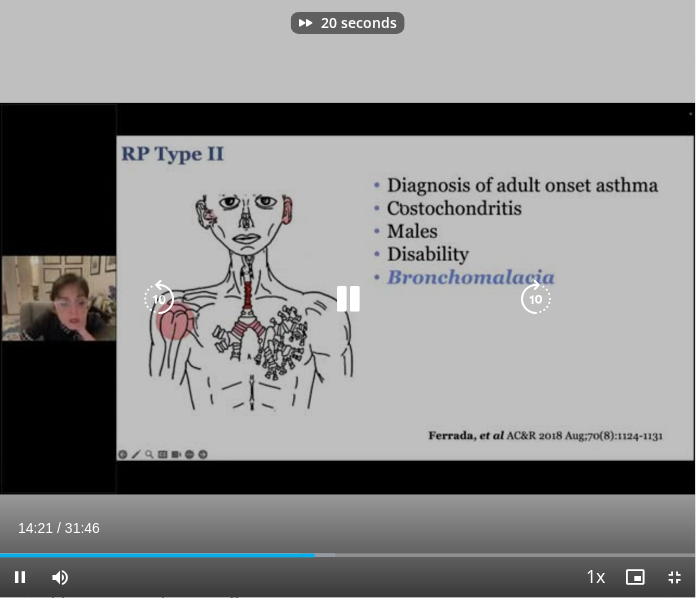 click at bounding box center [537, 299] 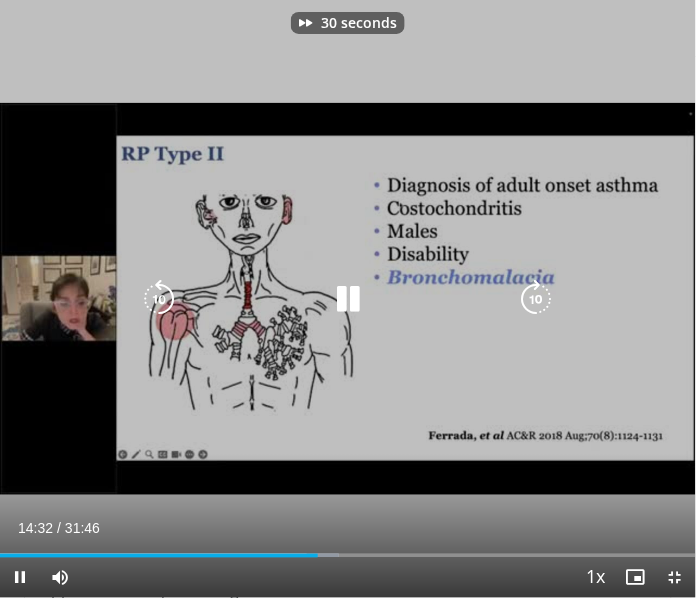 click at bounding box center [537, 299] 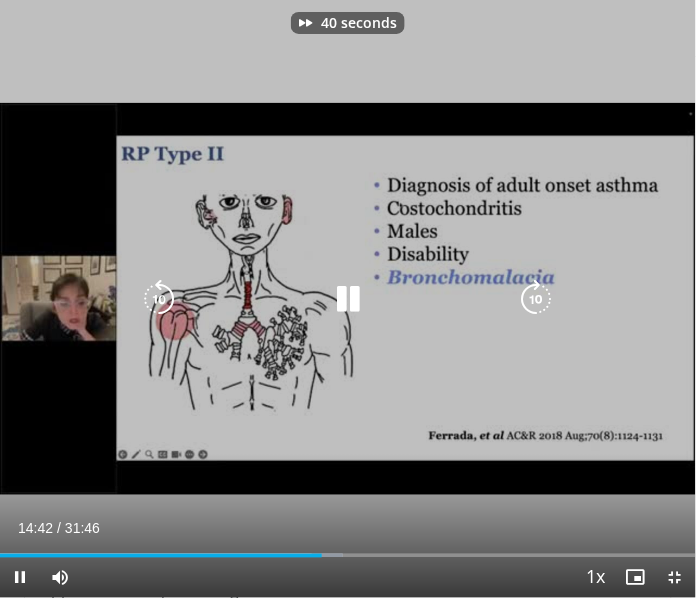 click at bounding box center (537, 299) 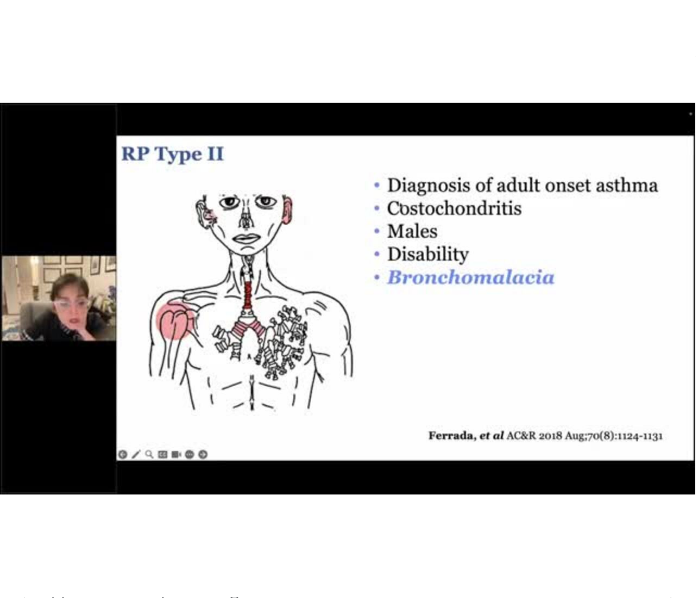 click at bounding box center [537, 299] 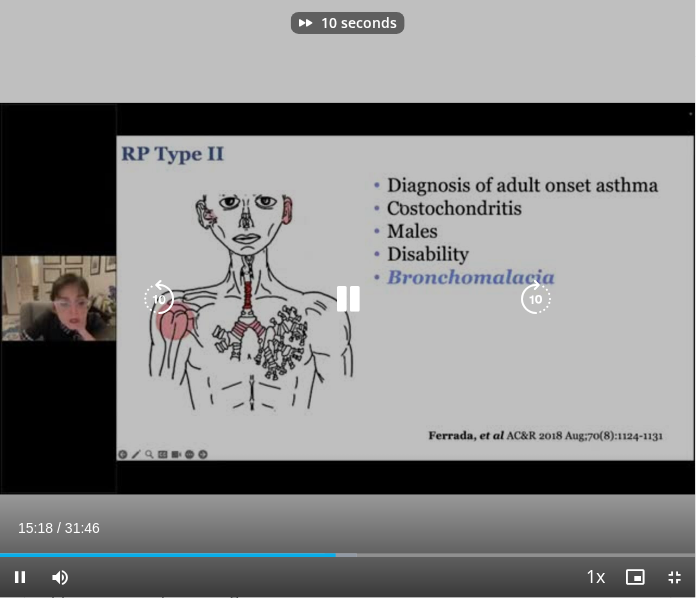 click at bounding box center (537, 299) 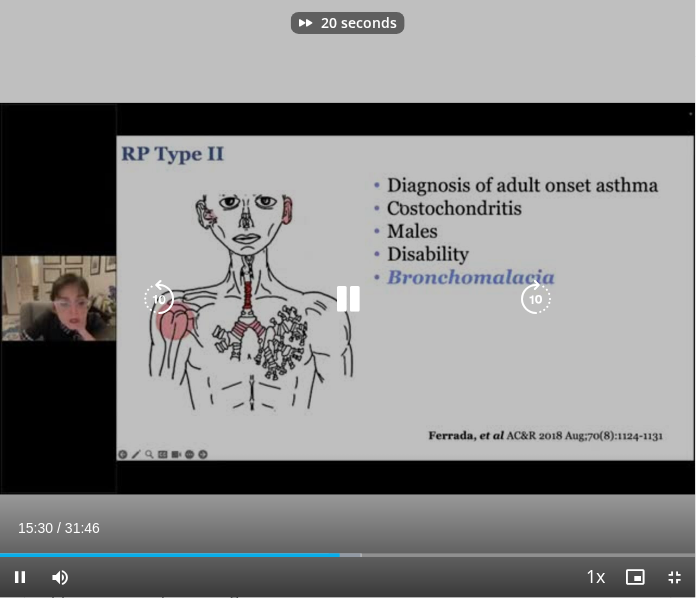 click at bounding box center [537, 299] 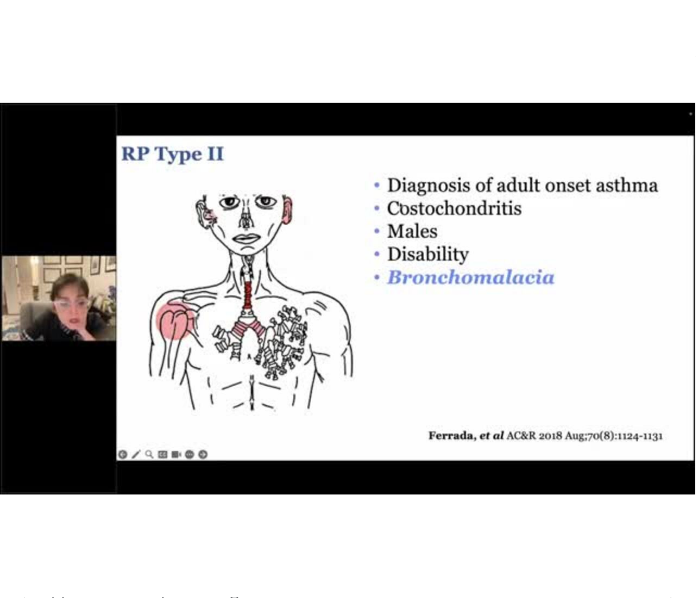 click at bounding box center (348, 299) 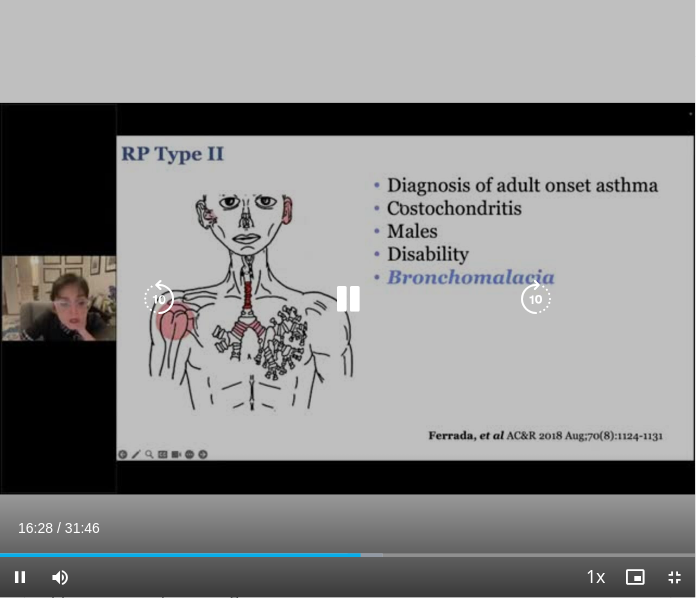 click at bounding box center [348, 299] 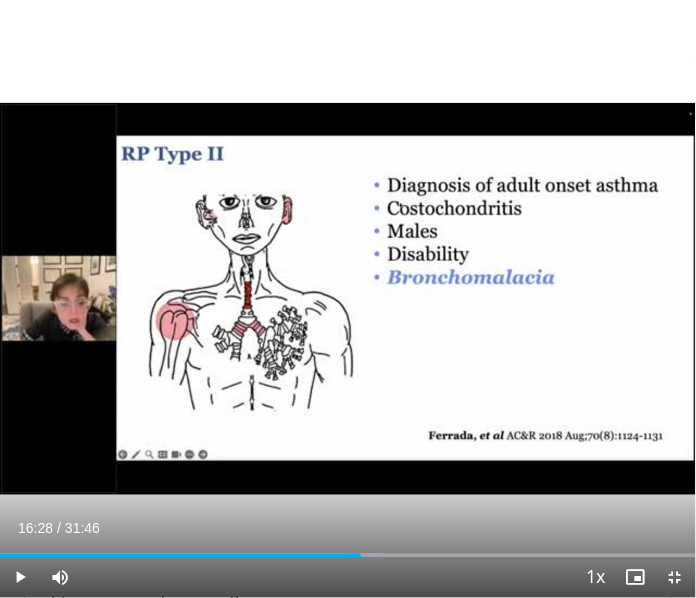 click on "30 seconds
Tap to unmute" at bounding box center (348, 299) 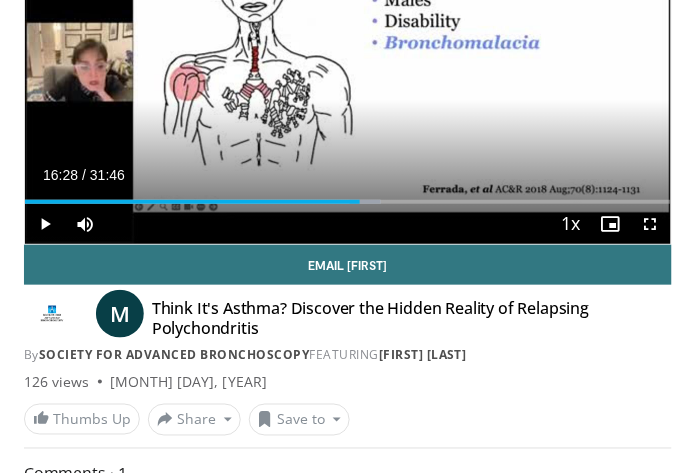 scroll, scrollTop: 937, scrollLeft: 0, axis: vertical 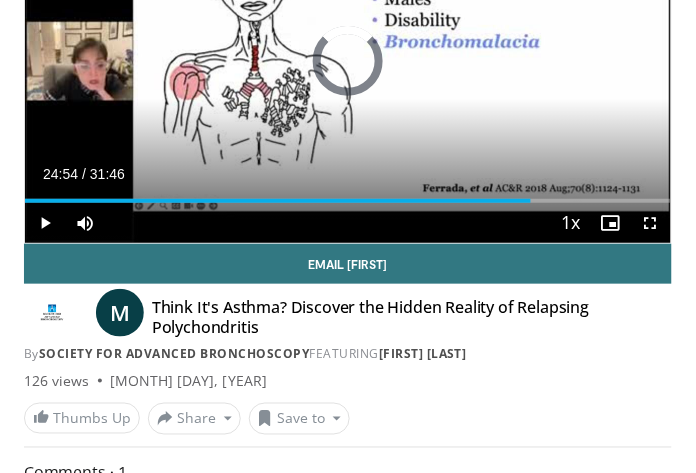 click on "30 seconds
Tap to unmute" at bounding box center (348, 61) 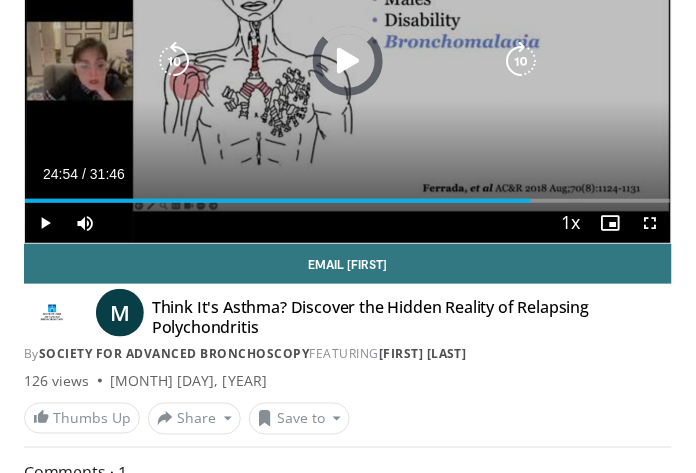 click at bounding box center (522, 61) 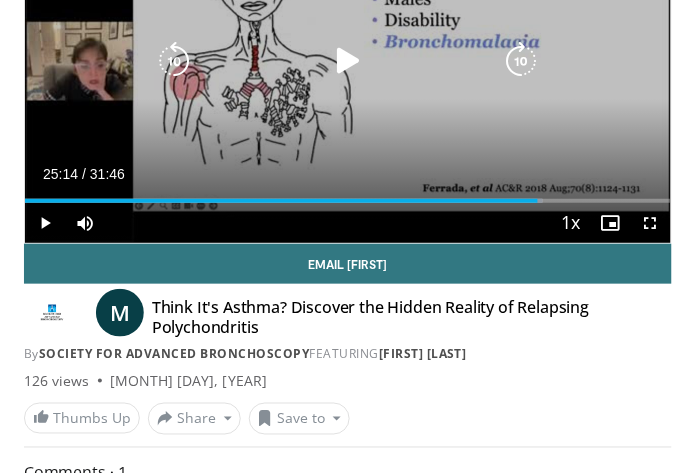 click at bounding box center [522, 61] 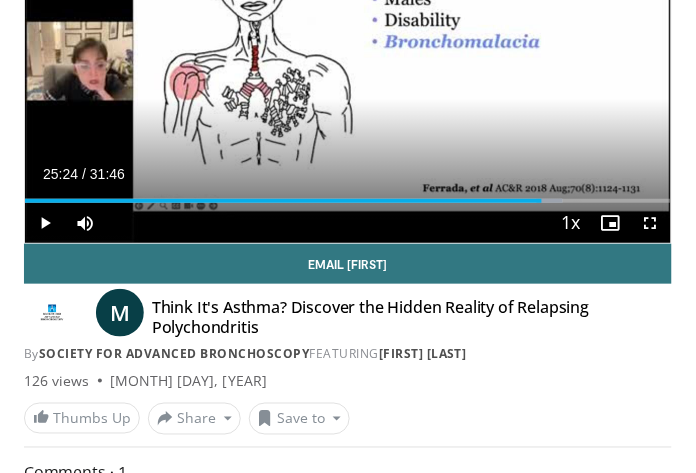 click on "30 seconds
Tap to unmute" at bounding box center (348, 61) 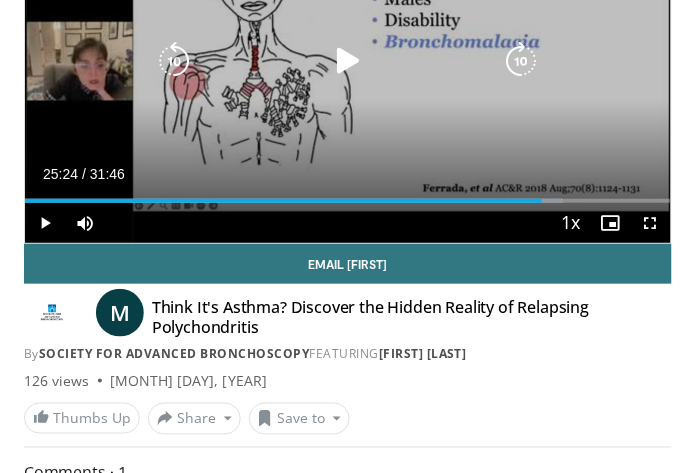 click at bounding box center [522, 61] 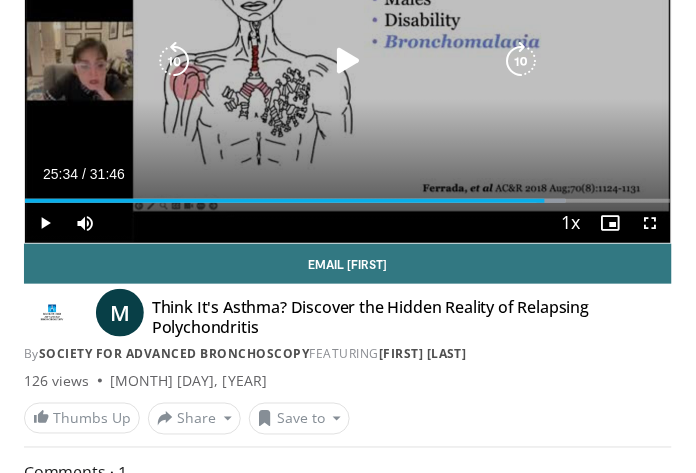 click at bounding box center [522, 61] 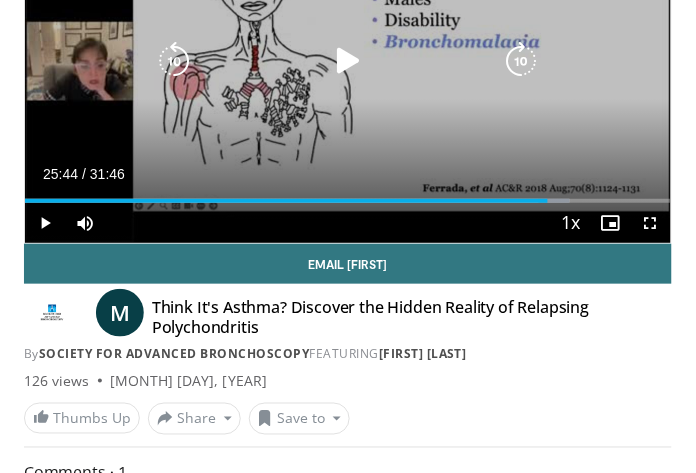 click at bounding box center [522, 61] 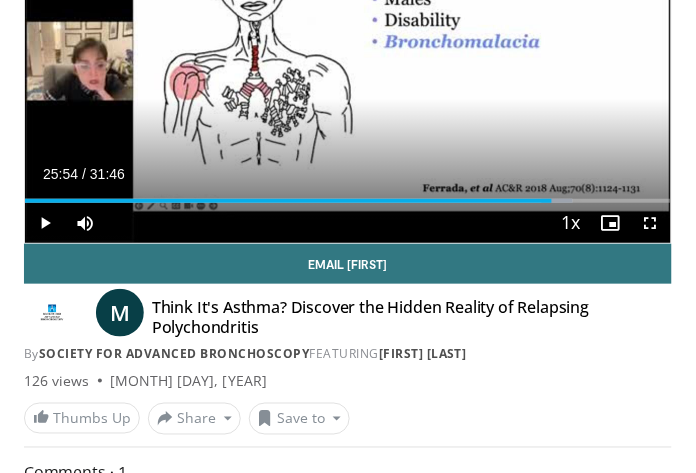 click on "30 seconds
Tap to unmute" at bounding box center [348, 61] 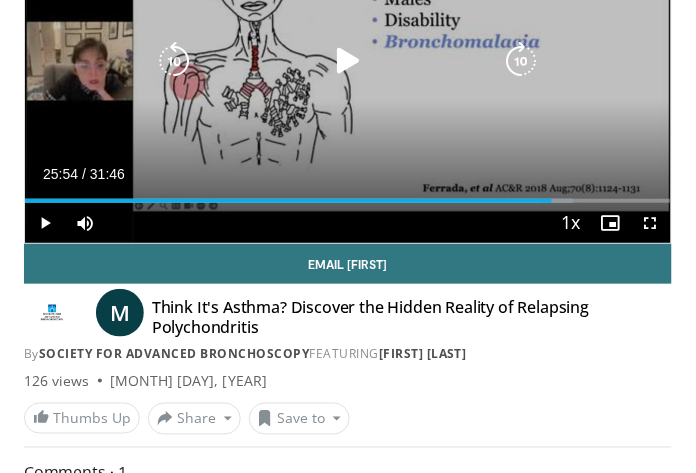 click at bounding box center (522, 61) 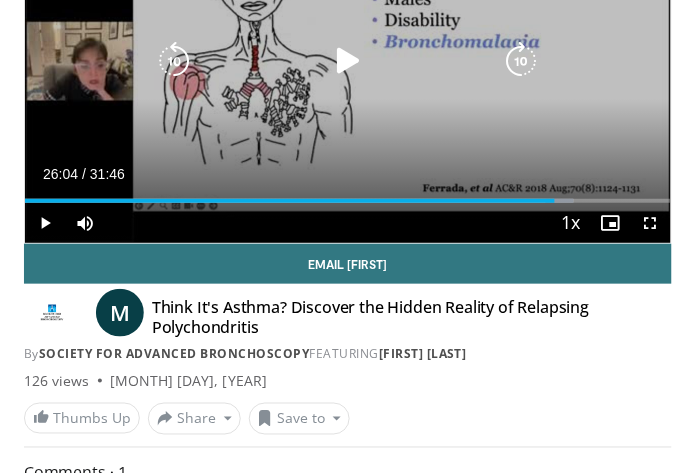click at bounding box center (522, 61) 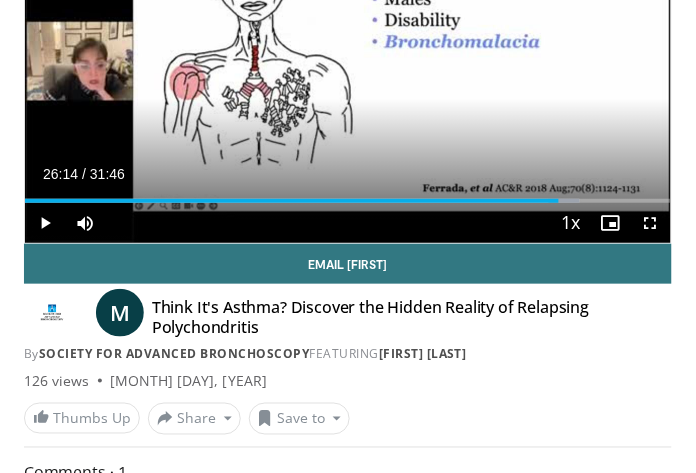 click at bounding box center [522, 61] 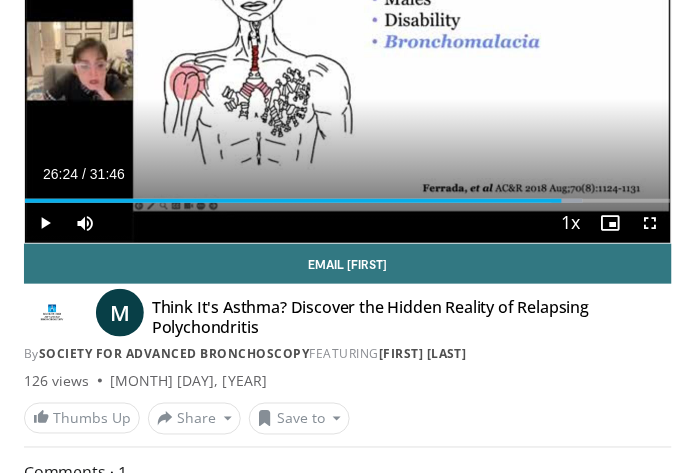 click at bounding box center (348, 61) 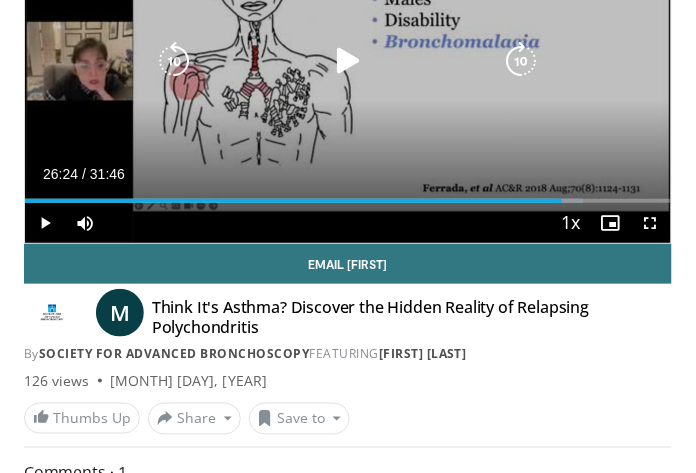 click at bounding box center (522, 61) 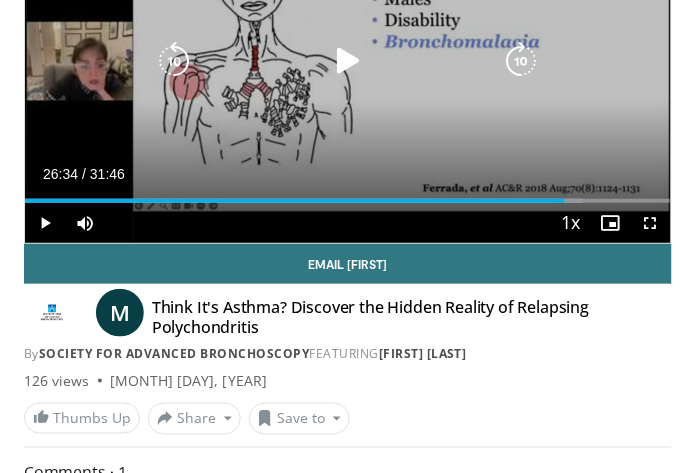 click at bounding box center [522, 61] 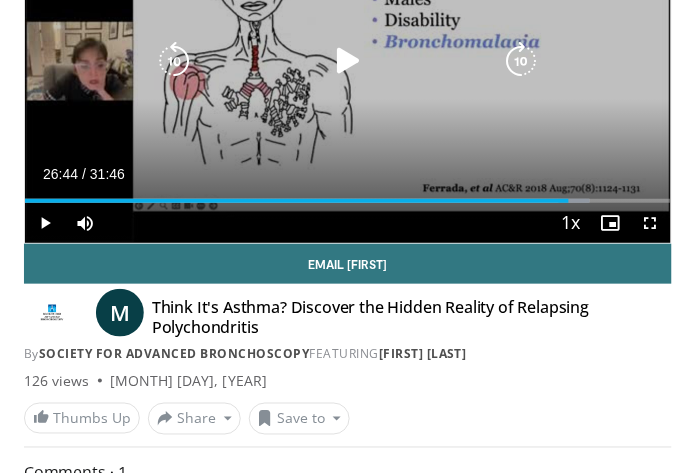 click at bounding box center (522, 61) 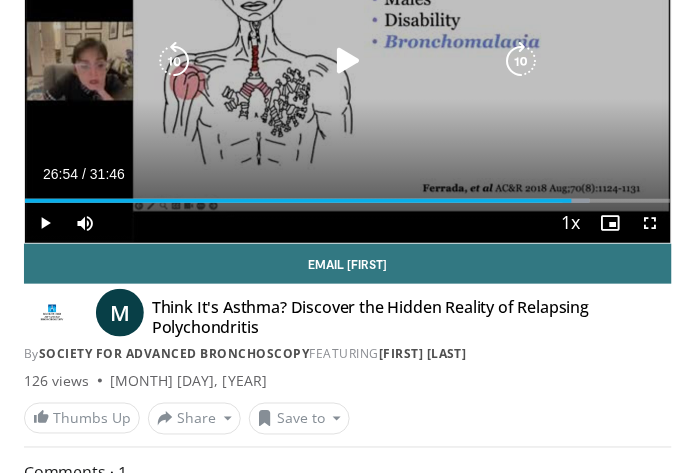 click at bounding box center (522, 61) 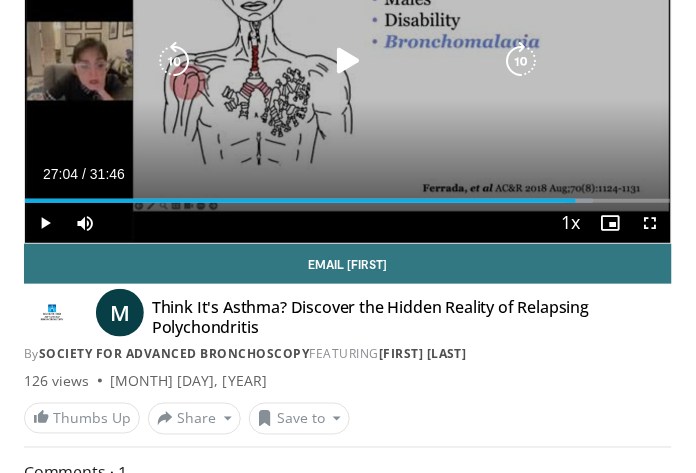 click at bounding box center (522, 61) 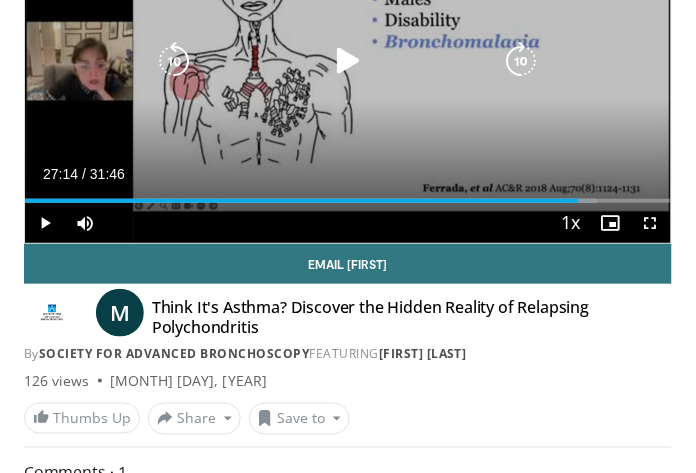 click at bounding box center (522, 61) 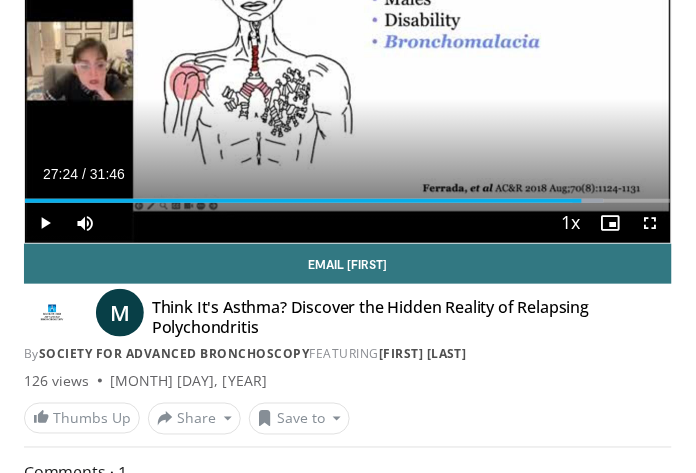 click on "40 seconds
Tap to unmute" at bounding box center (348, 61) 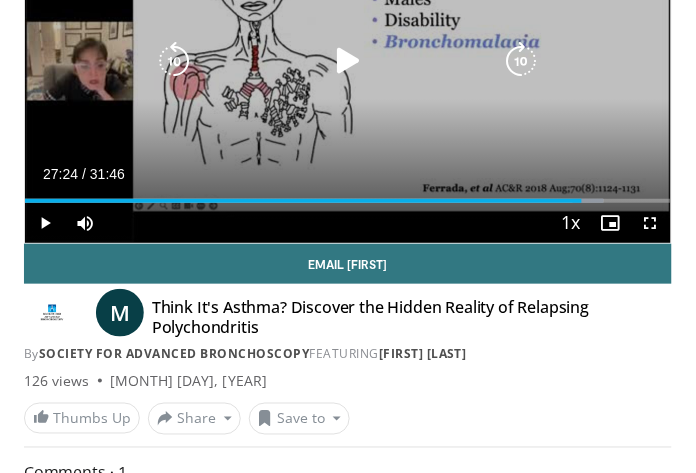 click at bounding box center (522, 61) 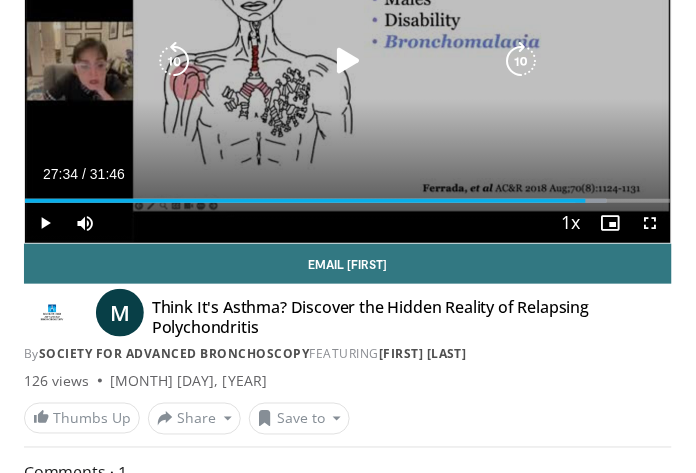 click at bounding box center (522, 61) 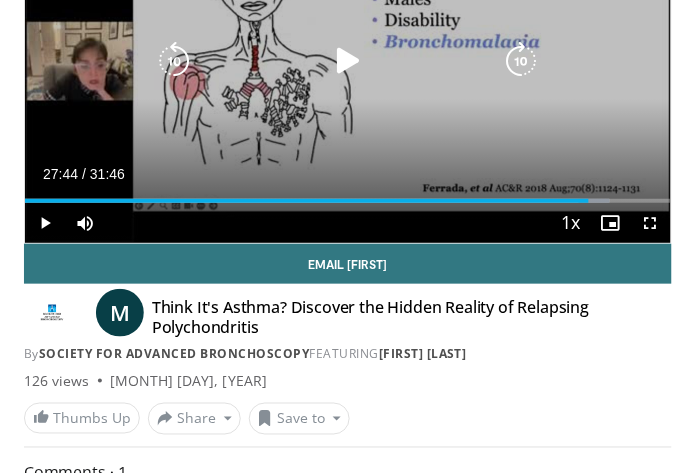click at bounding box center (522, 61) 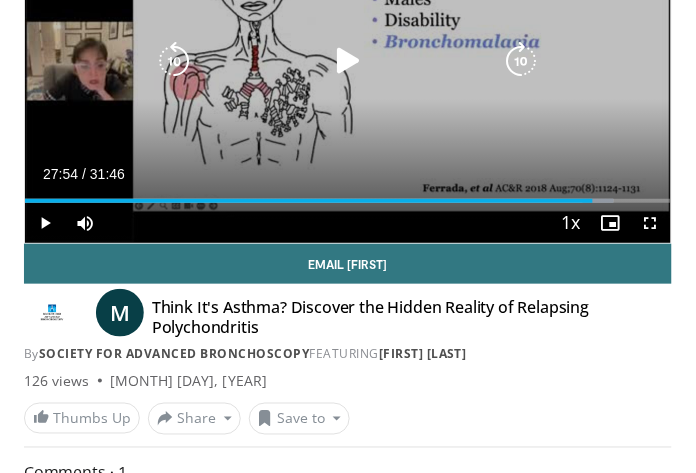click at bounding box center (522, 61) 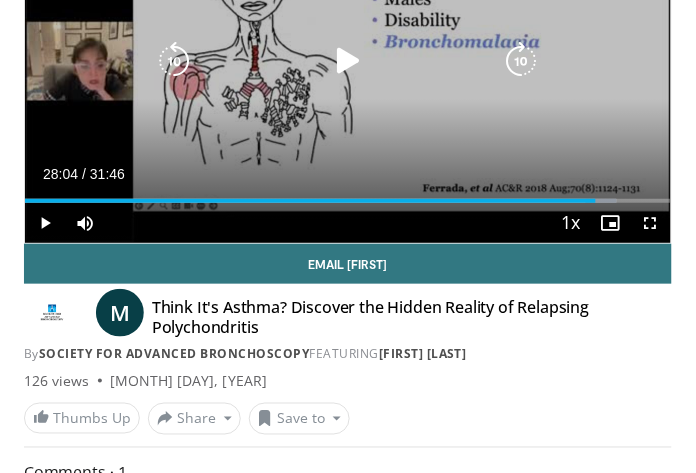 click at bounding box center [522, 61] 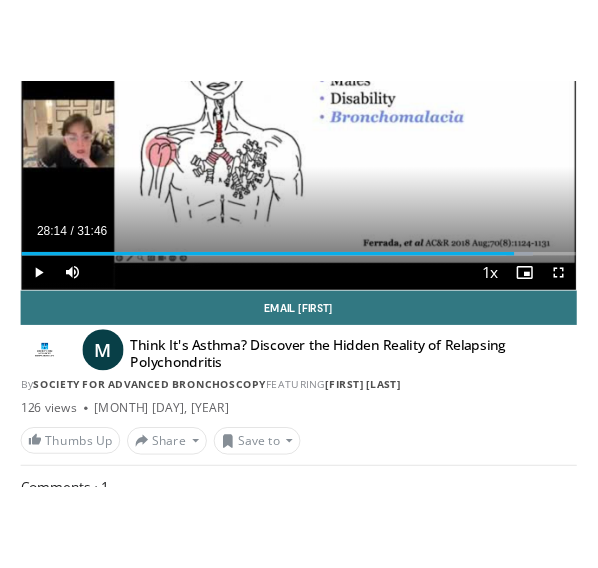 scroll, scrollTop: 999, scrollLeft: 0, axis: vertical 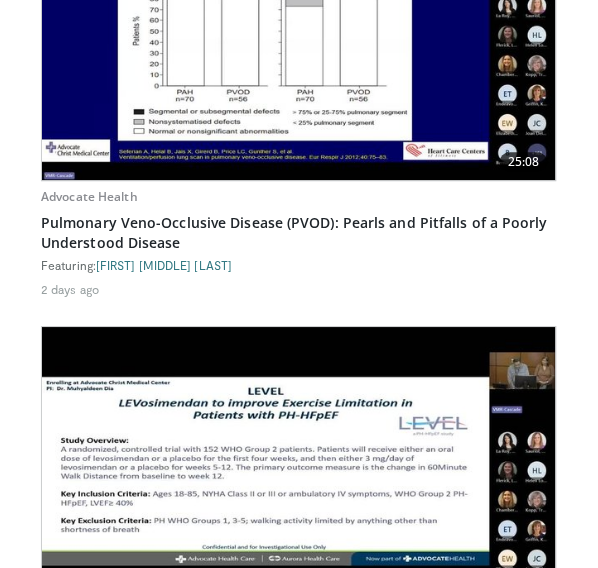 click on "Drug Induced Pulmonary Hypertension" at bounding box center [299, -1441] 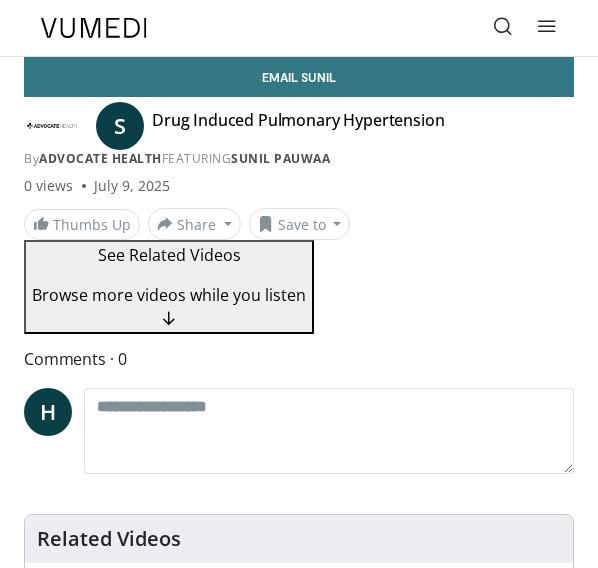 scroll, scrollTop: 0, scrollLeft: 0, axis: both 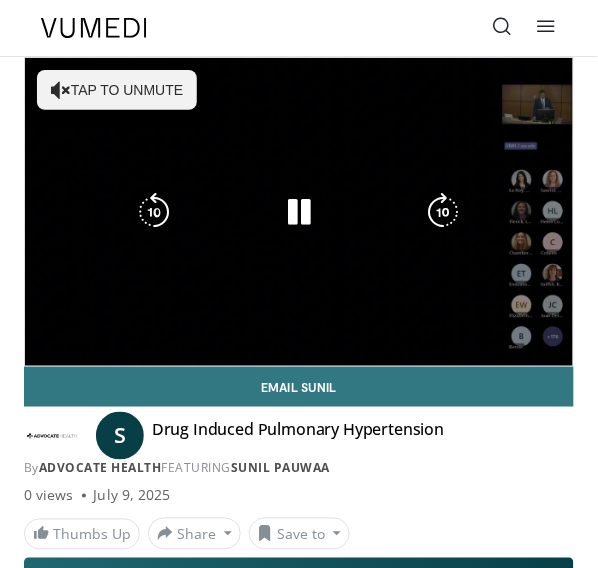 click at bounding box center [299, 212] 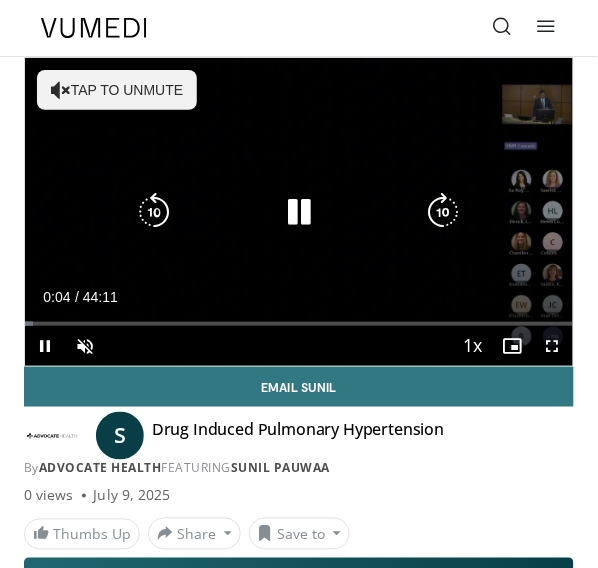 click at bounding box center (443, 212) 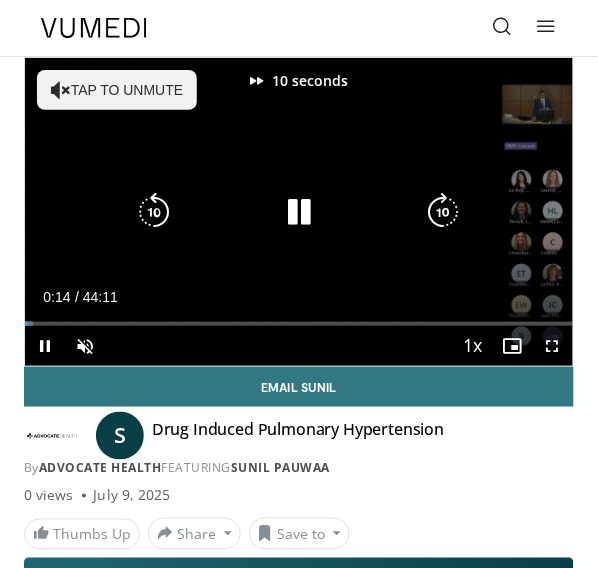 click at bounding box center (443, 212) 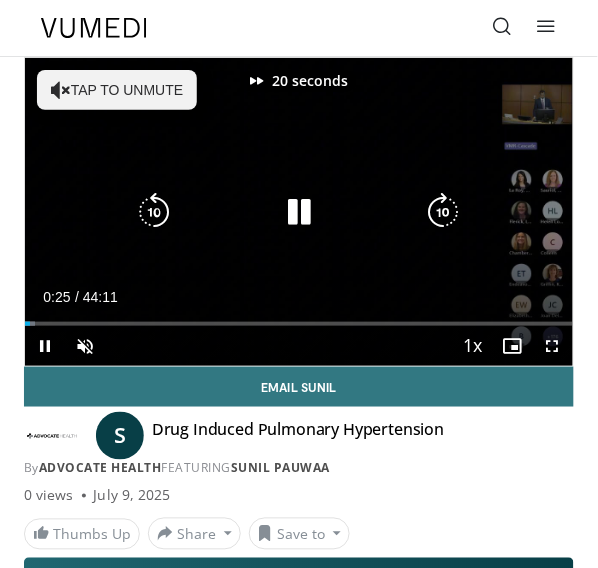 click at bounding box center [443, 212] 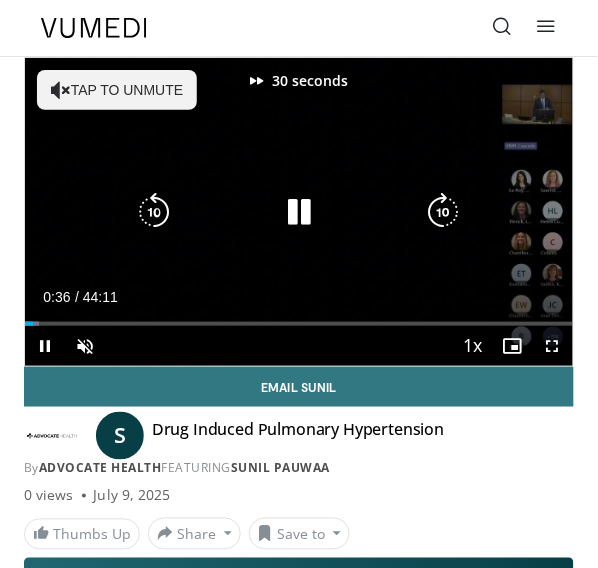 click at bounding box center [443, 212] 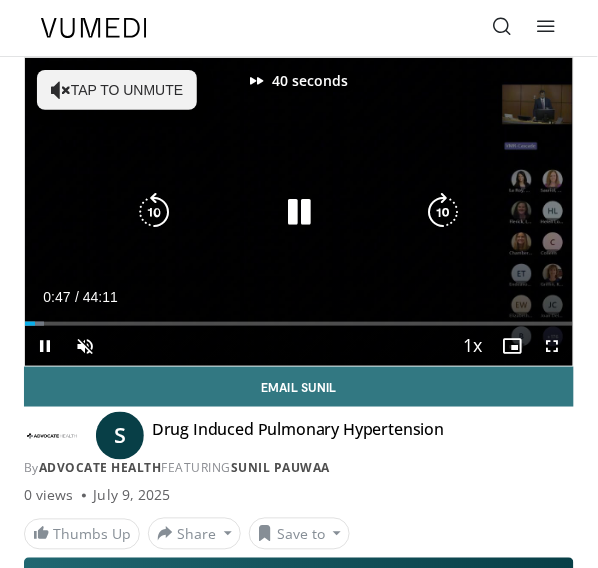 click at bounding box center [443, 212] 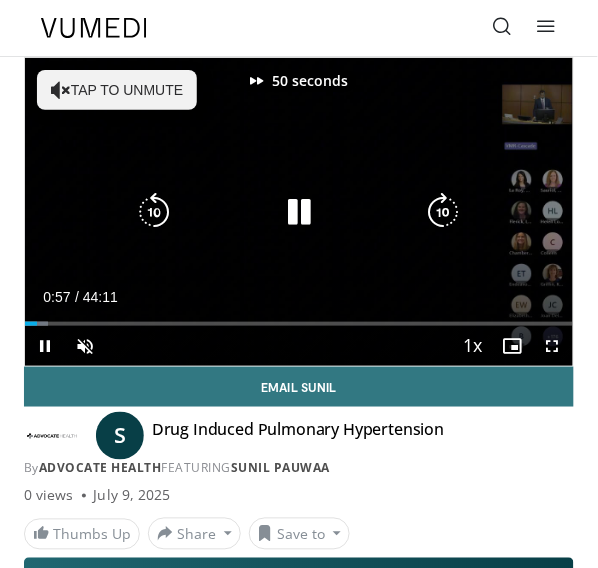 click at bounding box center (443, 212) 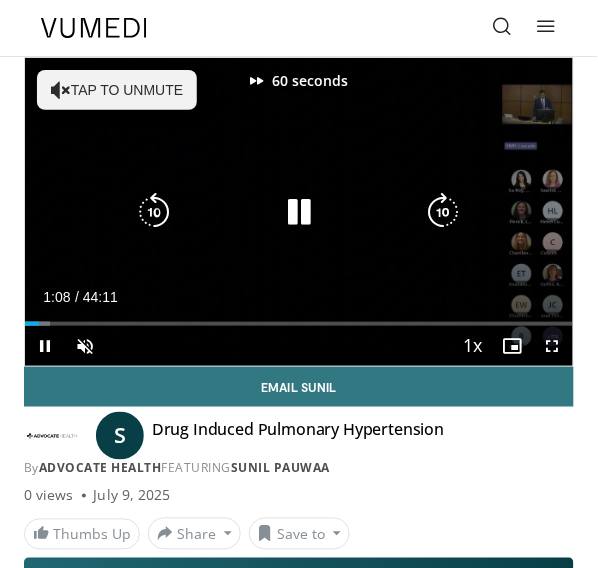 click at bounding box center (443, 212) 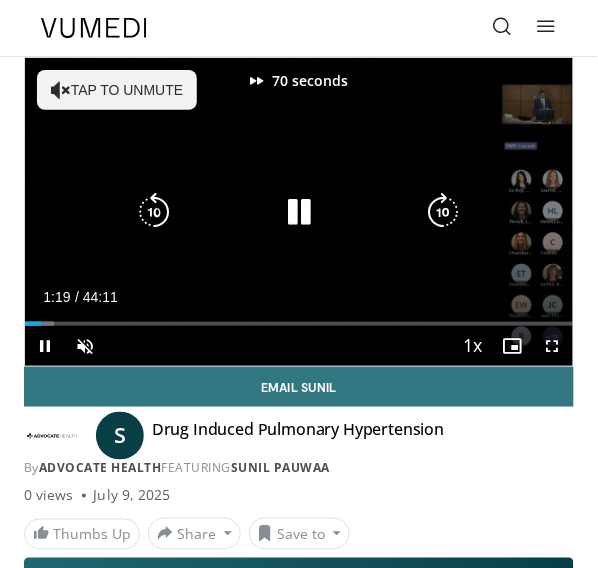 click at bounding box center [443, 212] 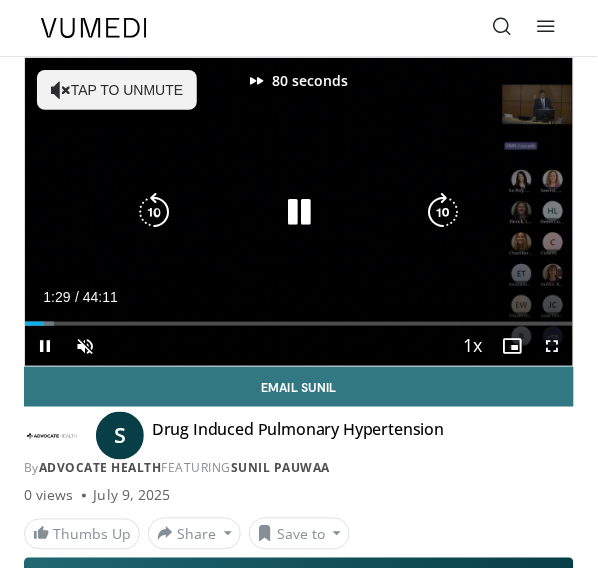 click at bounding box center [443, 212] 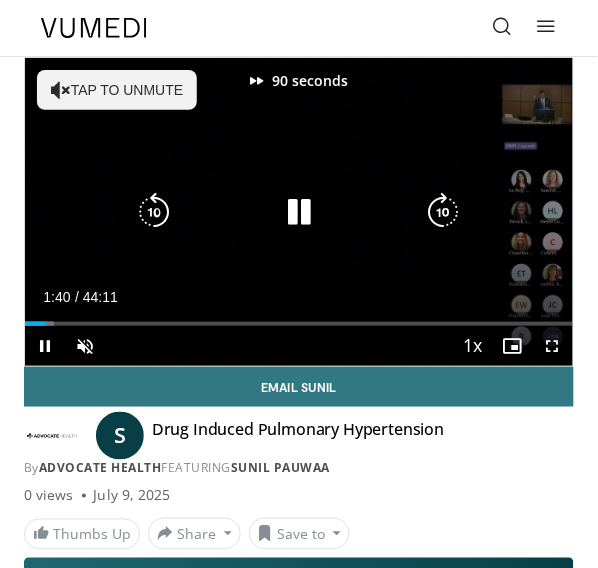 click at bounding box center (443, 212) 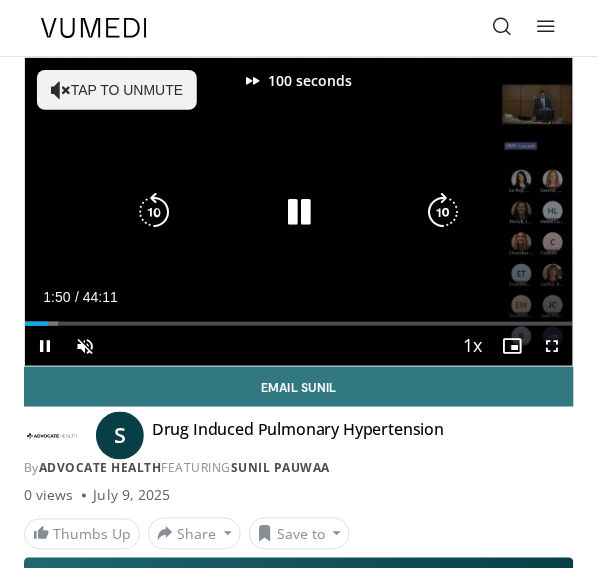 click at bounding box center (443, 212) 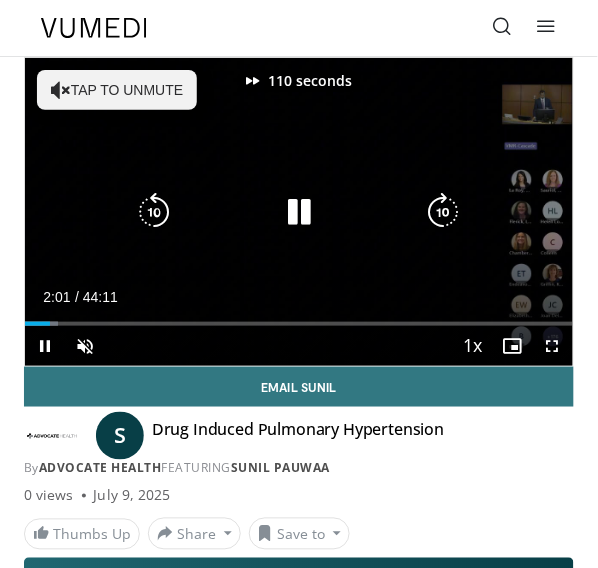 click at bounding box center [443, 212] 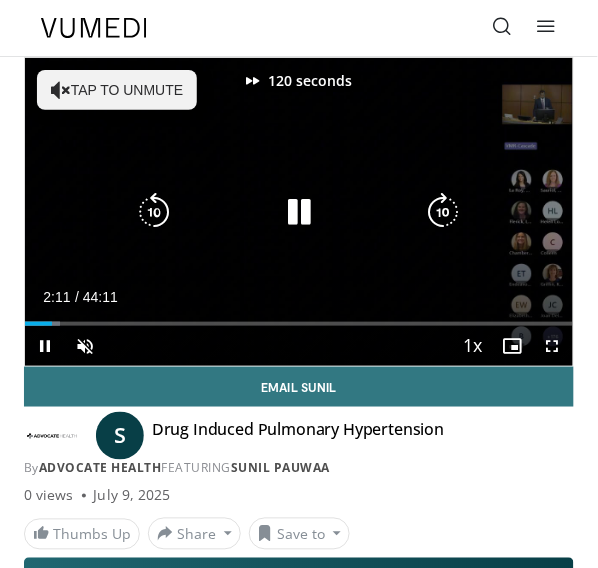 click at bounding box center [443, 212] 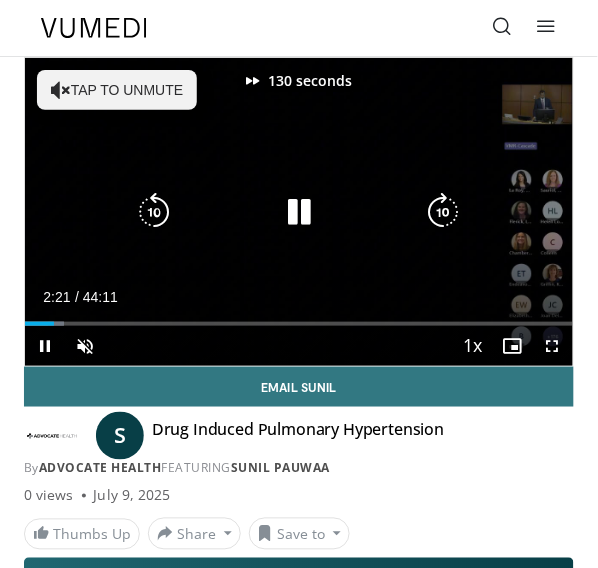 click at bounding box center (443, 212) 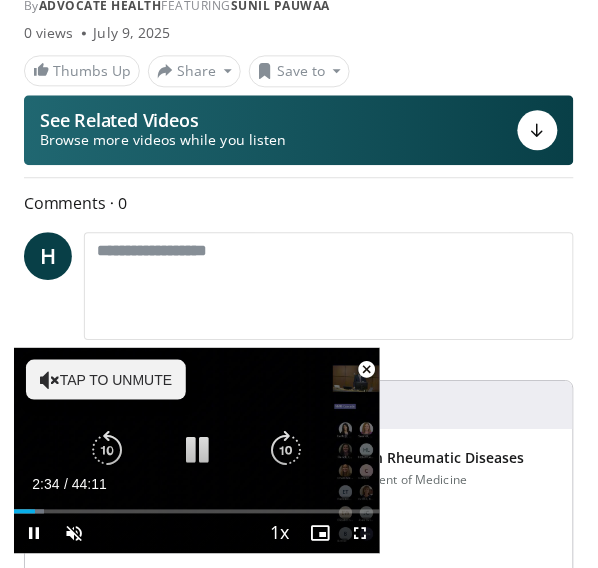 scroll, scrollTop: 466, scrollLeft: 0, axis: vertical 